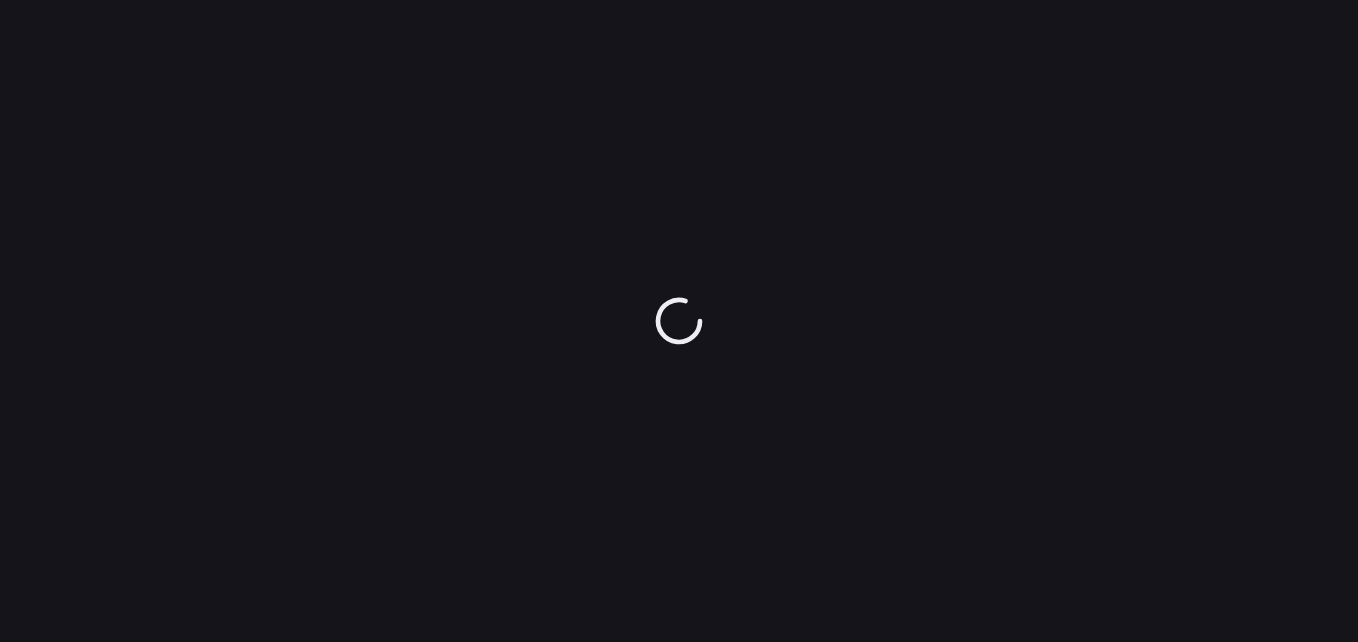 scroll, scrollTop: 0, scrollLeft: 0, axis: both 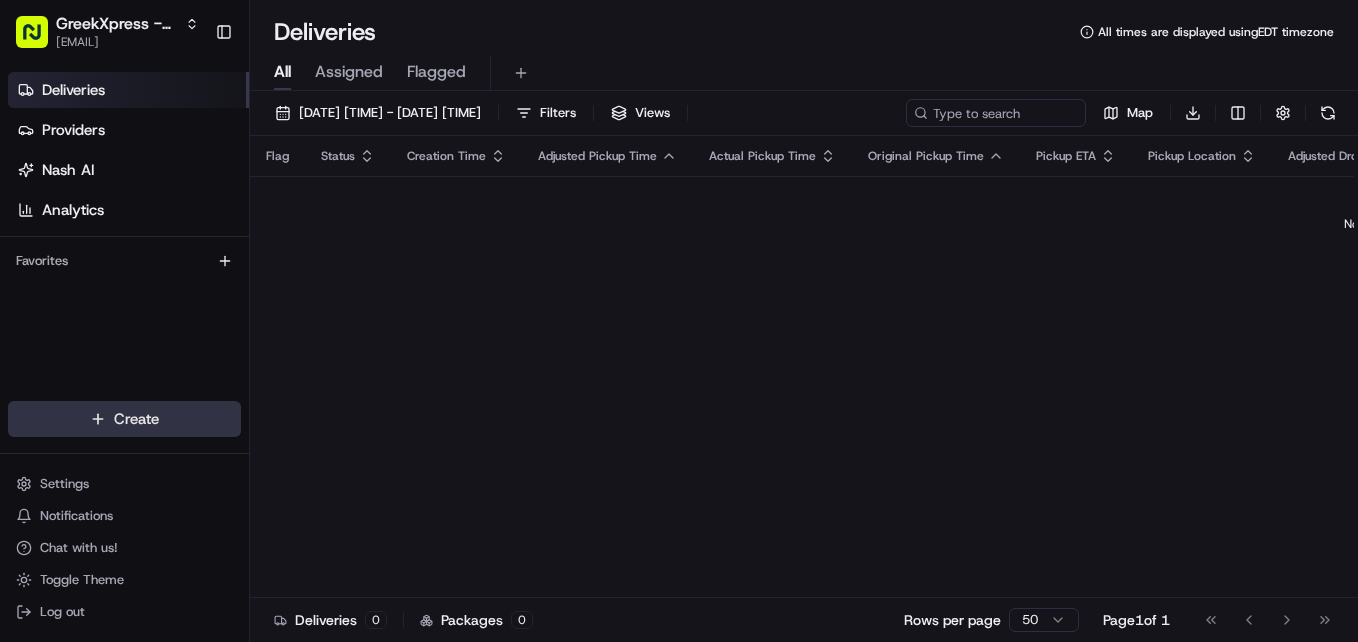 click on "GreekXpress - [CITY], [STATE] [EMAIL] Toggle Sidebar Deliveries Providers Nash AI Analytics Favorites Main Menu Members & Organization Organization Users Roles Preferences Customization Tracking Orchestration Automations Dispatch Strategy Locations Pickup Locations Dropoff Locations Billing Billing Refund Requests Integrations Notification Triggers Webhooks API Keys Request Logs Create Settings Notifications Chat with us! Toggle Theme Log out Deliveries All times are displayed using EDT timezone All Assigned Flagged [DATE] [TIME] - [DATE] [TIME] Filters Views Map Download Flag Status Creation Time Adjusted Pickup Time Actual Pickup Time Original Pickup Time Pickup ETA Pickup Location Adjusted Dropoff Time Actual Dropoff Time Original Dropoff Time Dropoff ETA Dropoff Location Provider Driving Distance Reference Id Tag Action No results. Deliveries 0 Packages 0 Rows per page 50 Page 1 of 1 Go to first page Go to previous page Go to next page Go to last page" at bounding box center (679, 321) 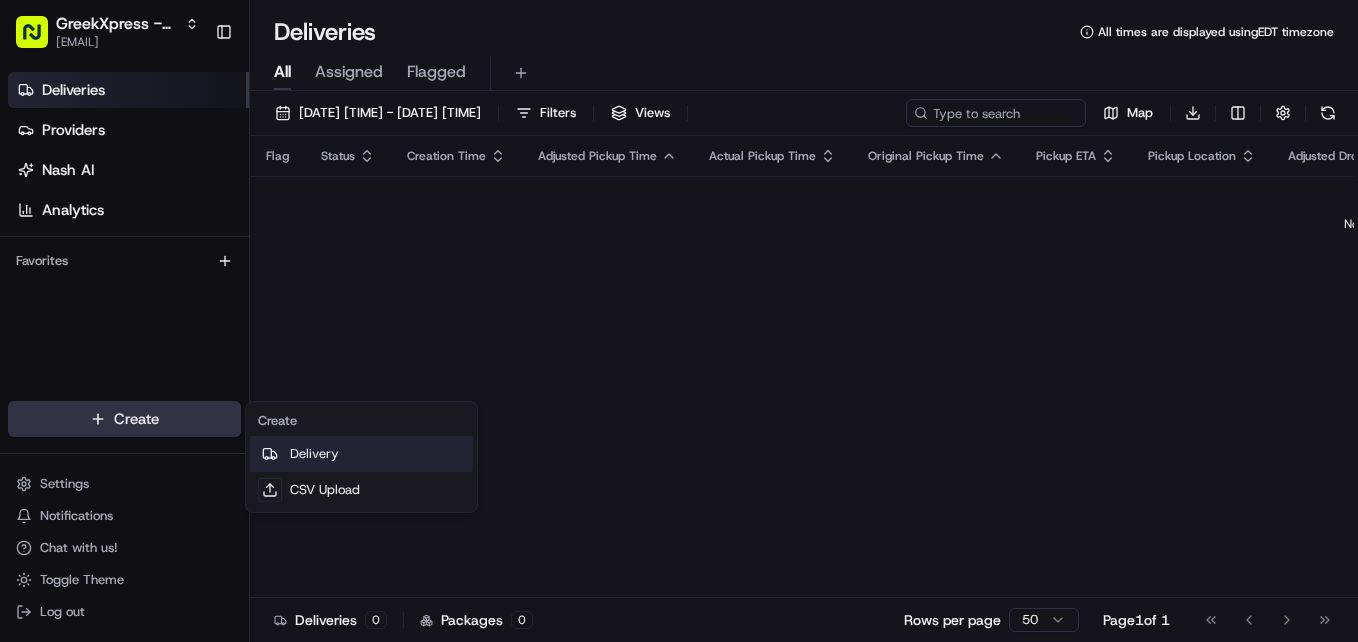 click on "Delivery" at bounding box center [361, 454] 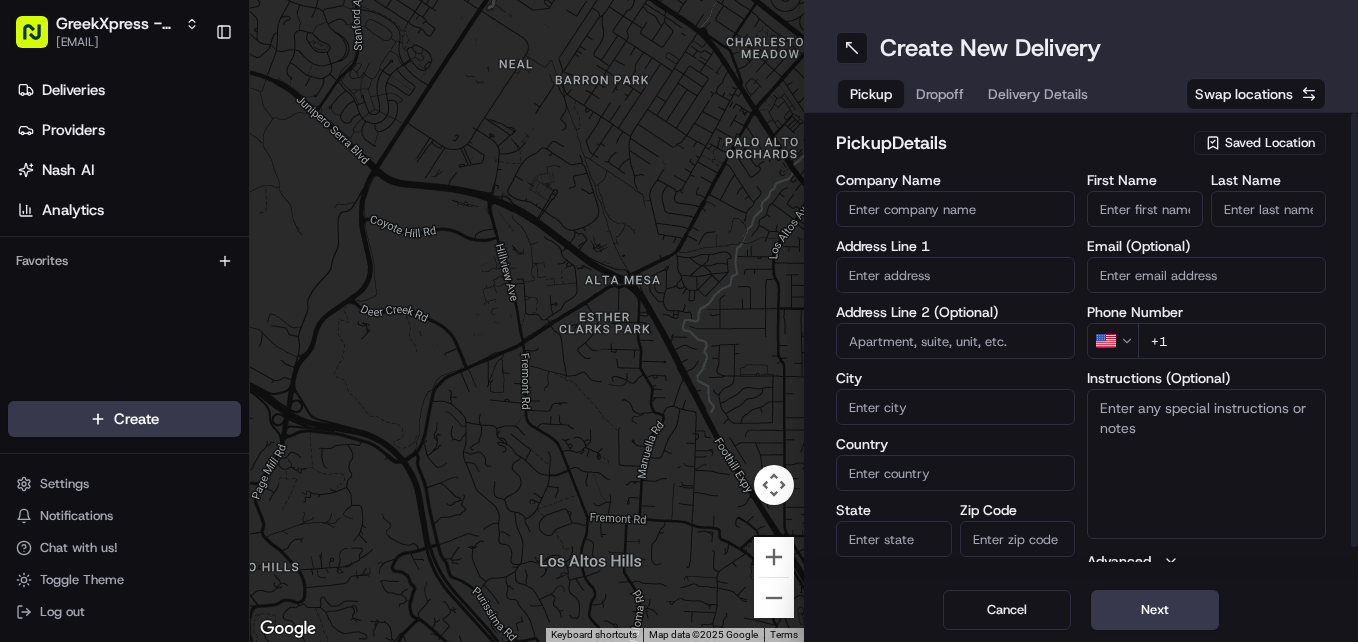 click on "Saved Location" at bounding box center (1270, 143) 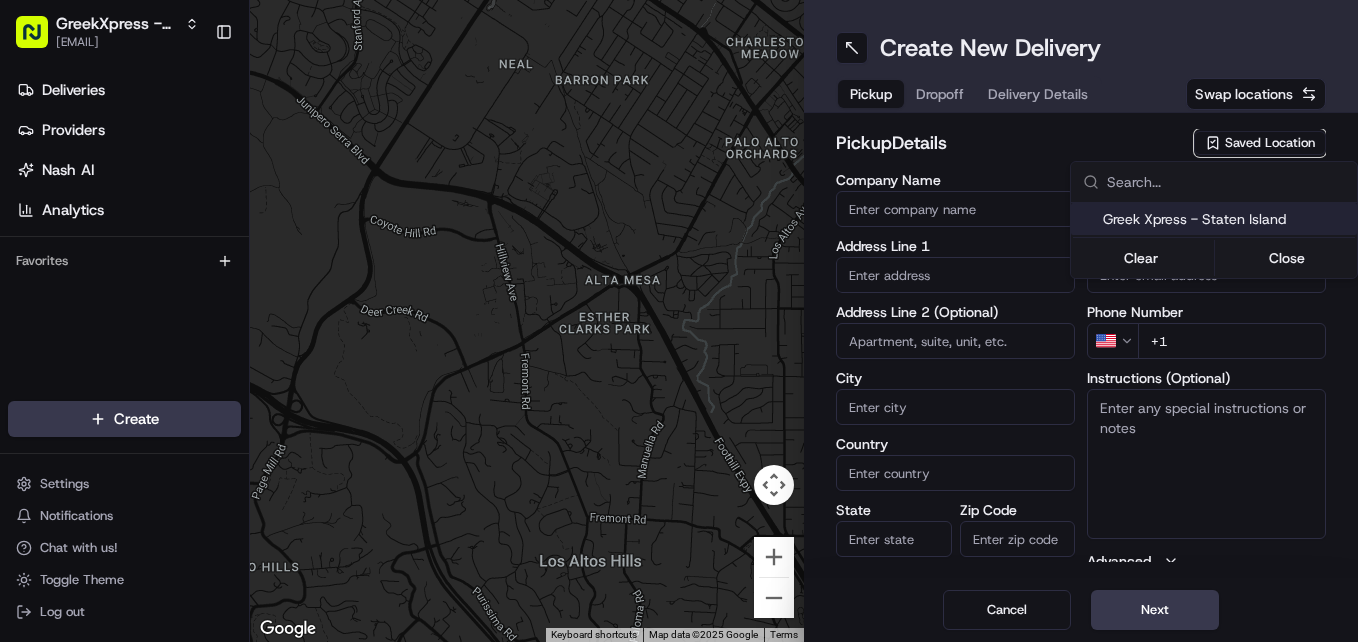 click on "Greek Xpress - Staten Island" at bounding box center (1226, 219) 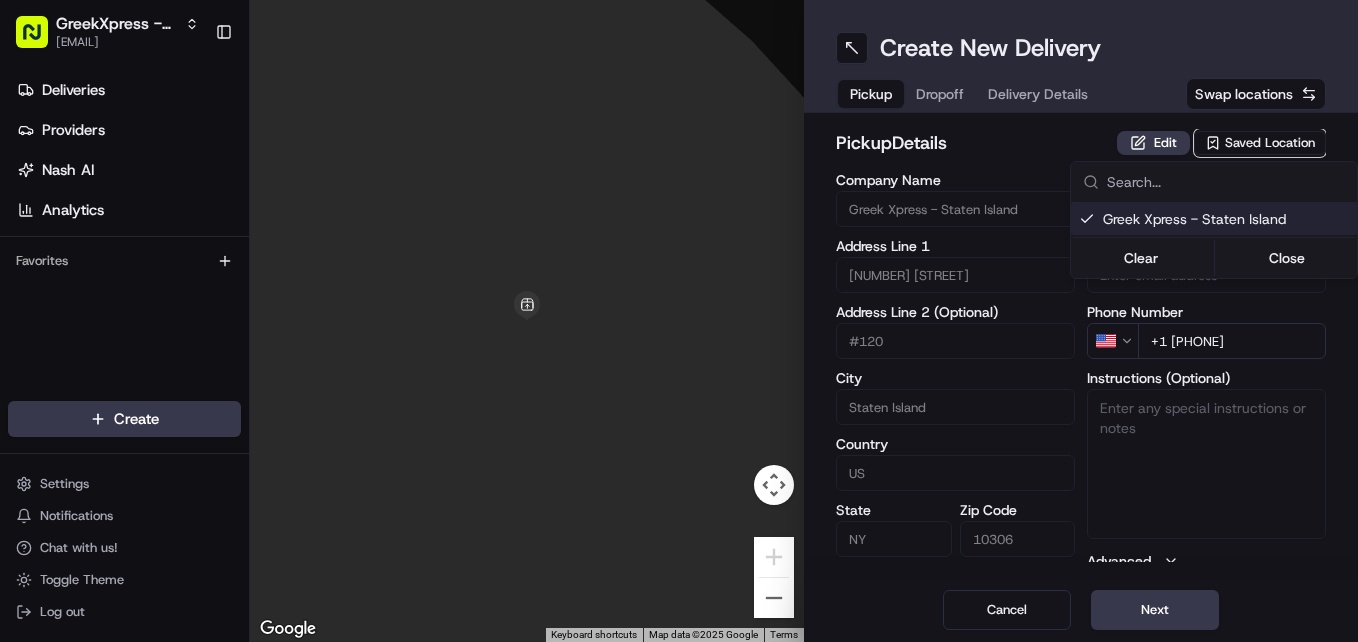 click on "Uber Dropoff ETA 31 minutes $ 5.60" at bounding box center [679, 321] 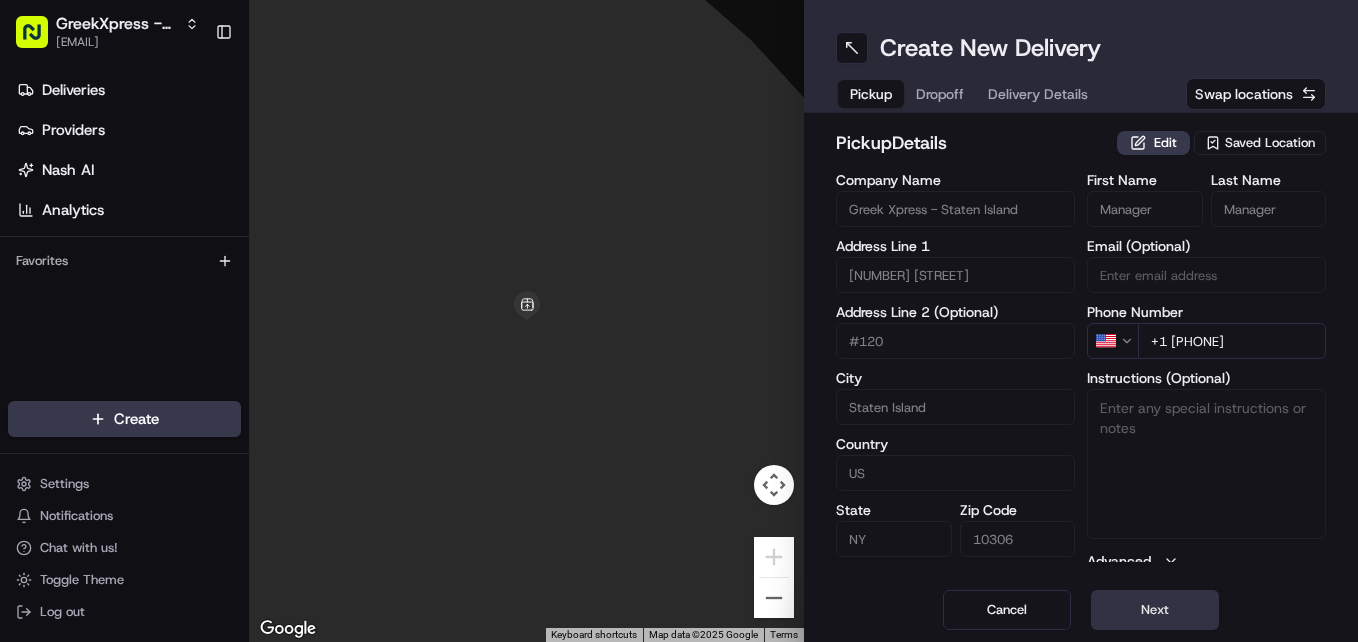 click on "Next" at bounding box center (1155, 610) 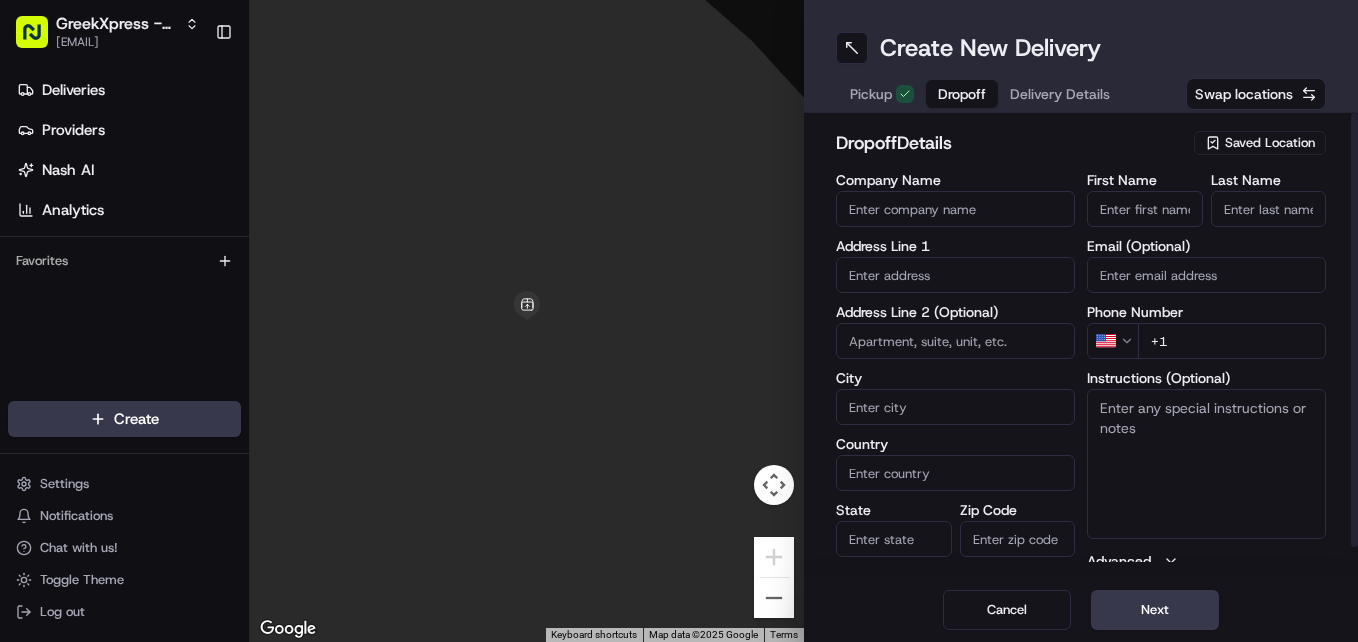 click at bounding box center [955, 275] 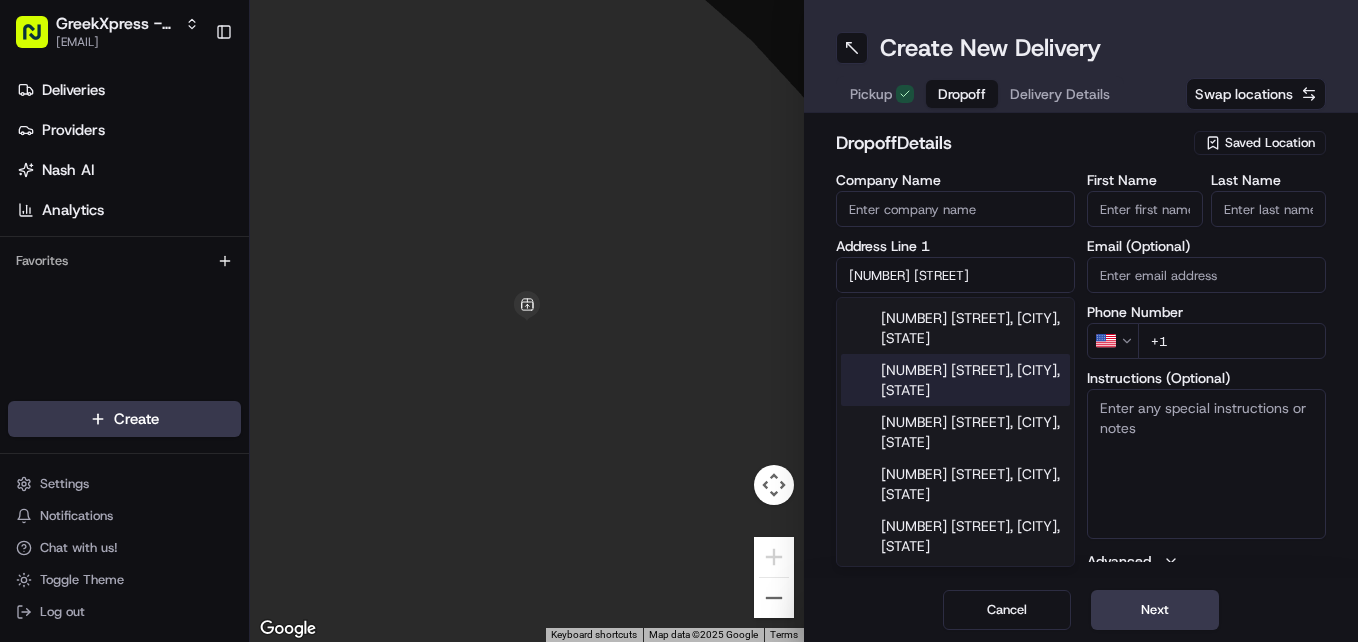 click on "[NUMBER] [STREET], [CITY], [STATE]" at bounding box center [955, 380] 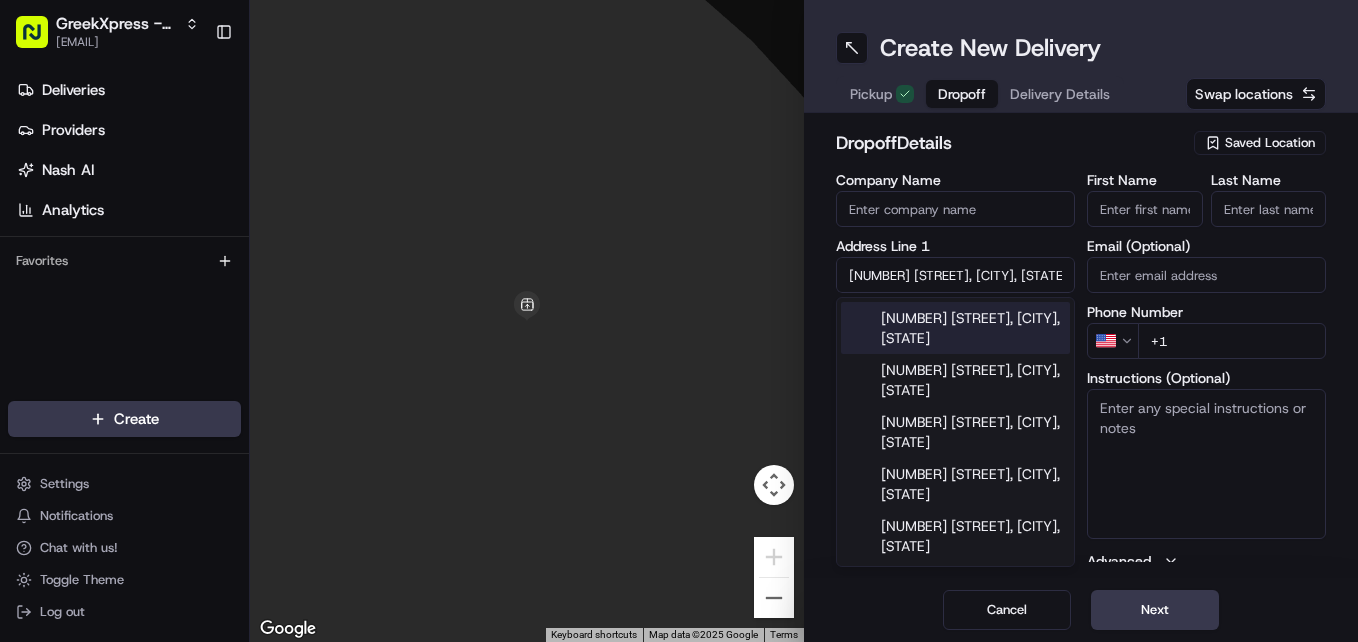 type on "[NUMBER] [STREET], [CITY], [STATE], [POSTAL_CODE], USA" 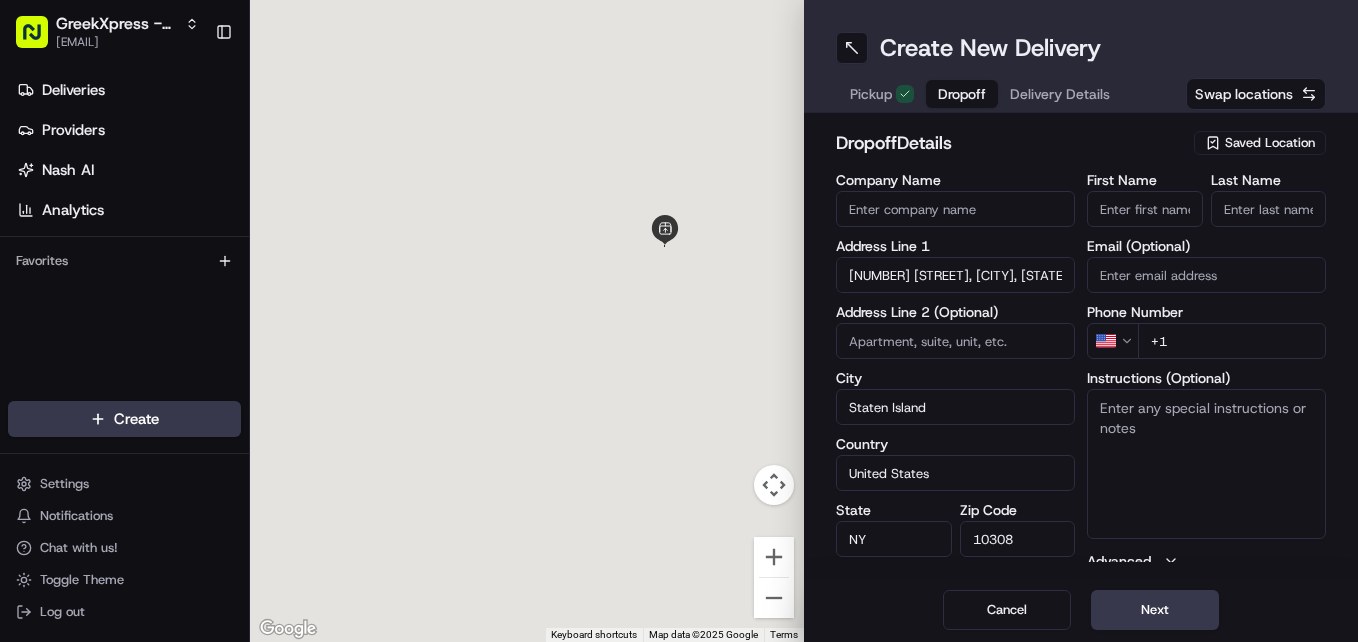 type on "[NUMBER] [STREET]" 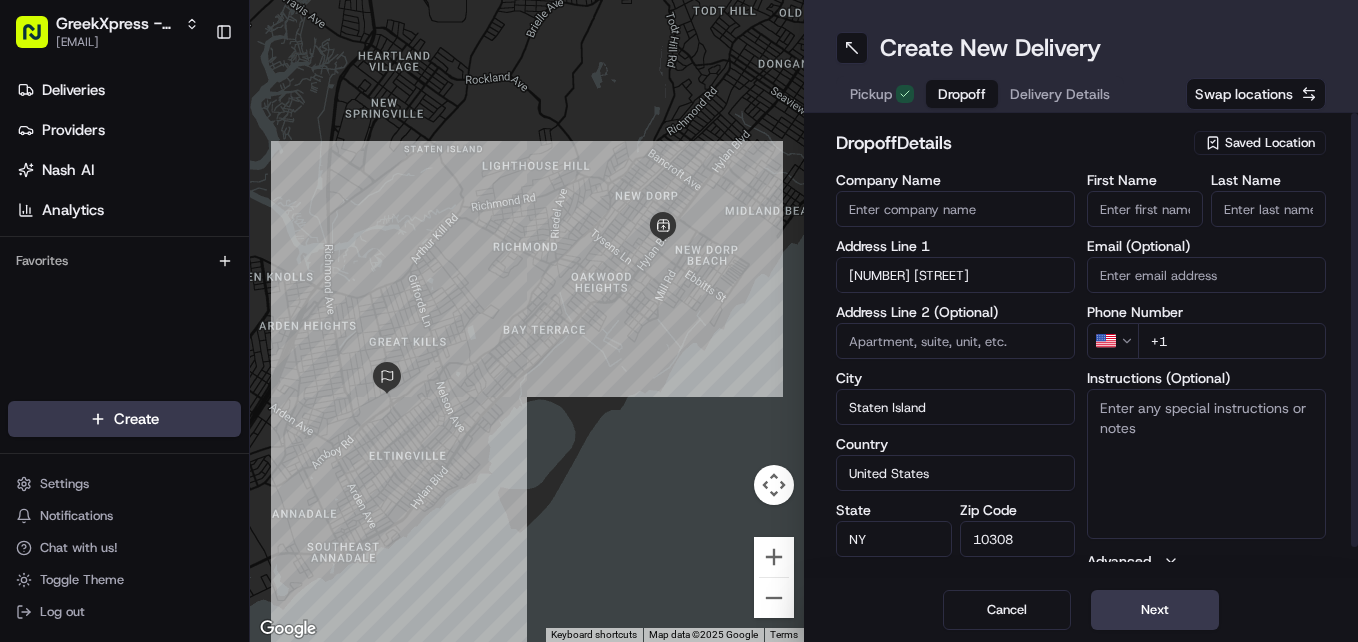 click on "First Name" at bounding box center (1145, 209) 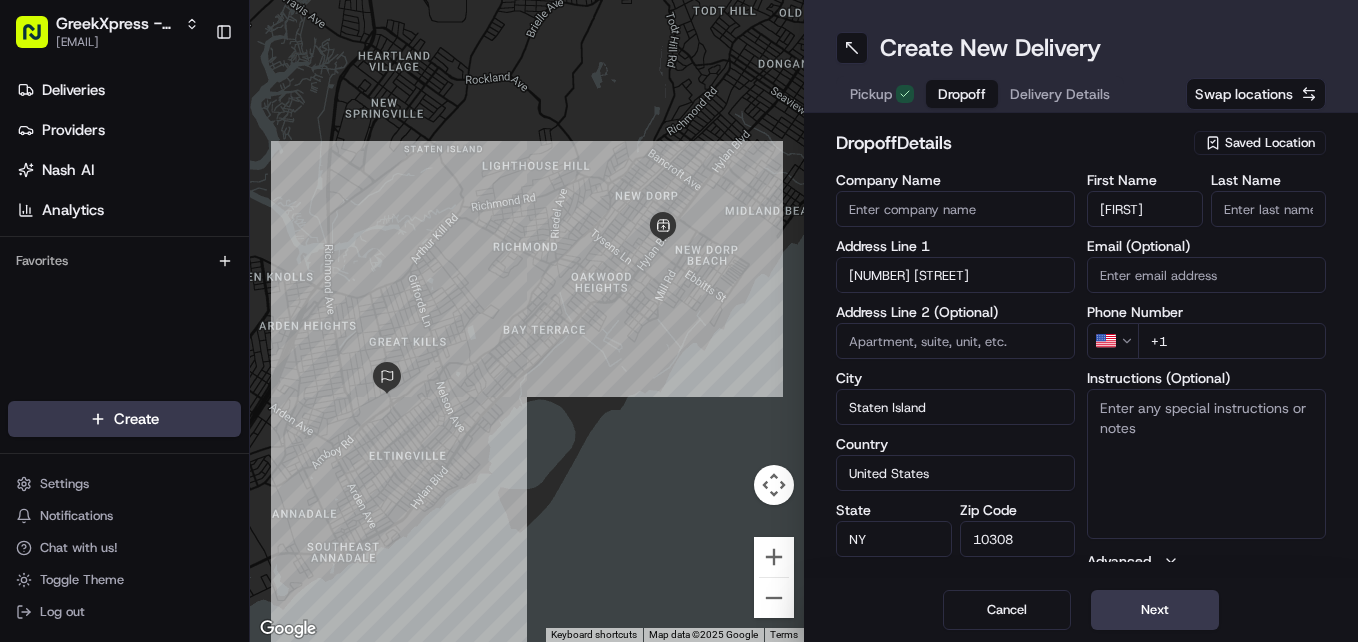 type on "[FIRST]" 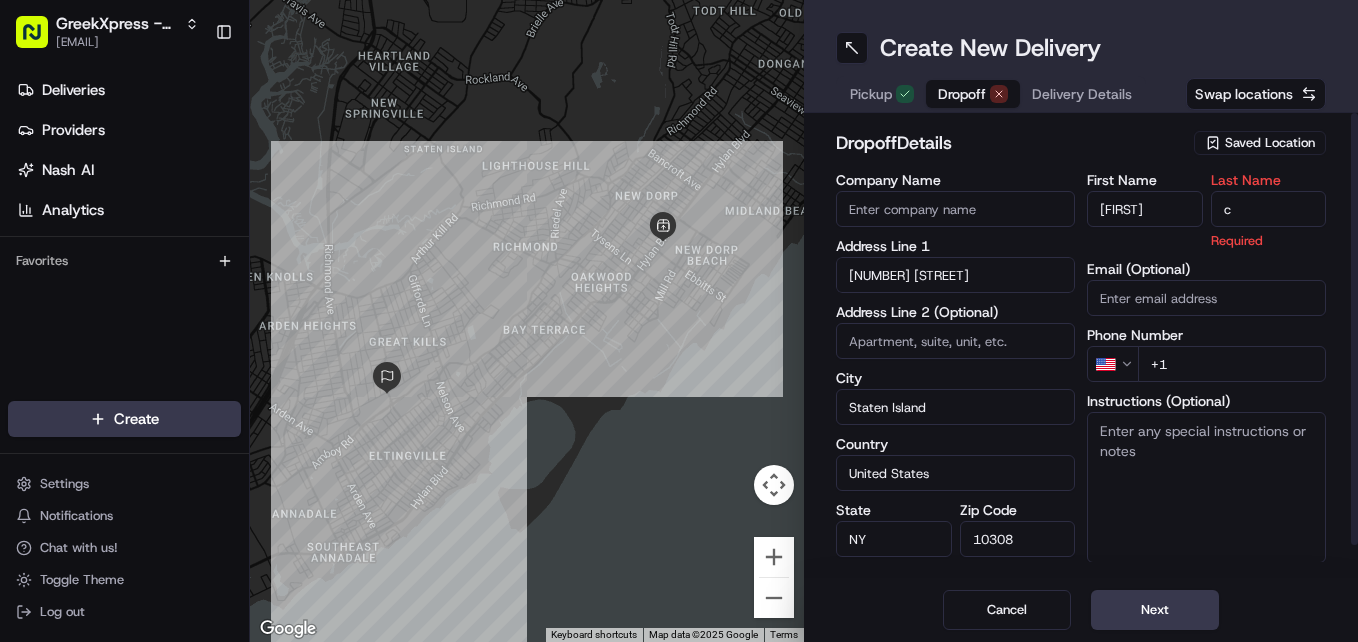type on "c" 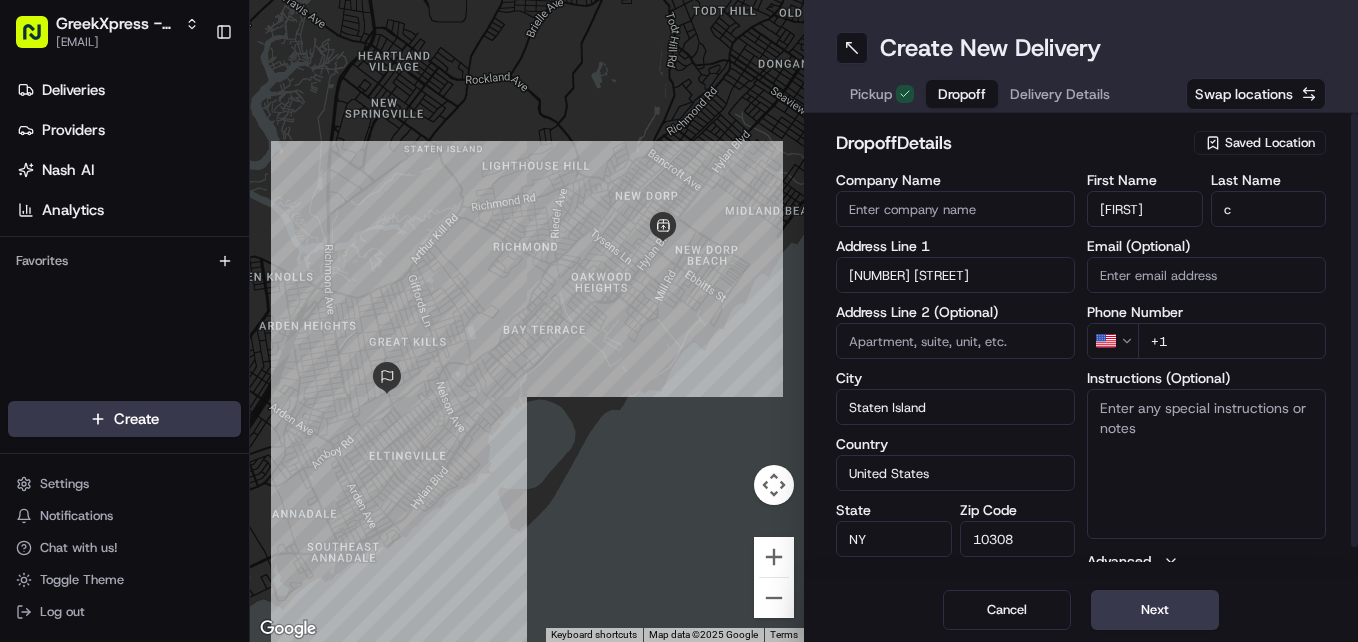 click on "+1" at bounding box center (1232, 341) 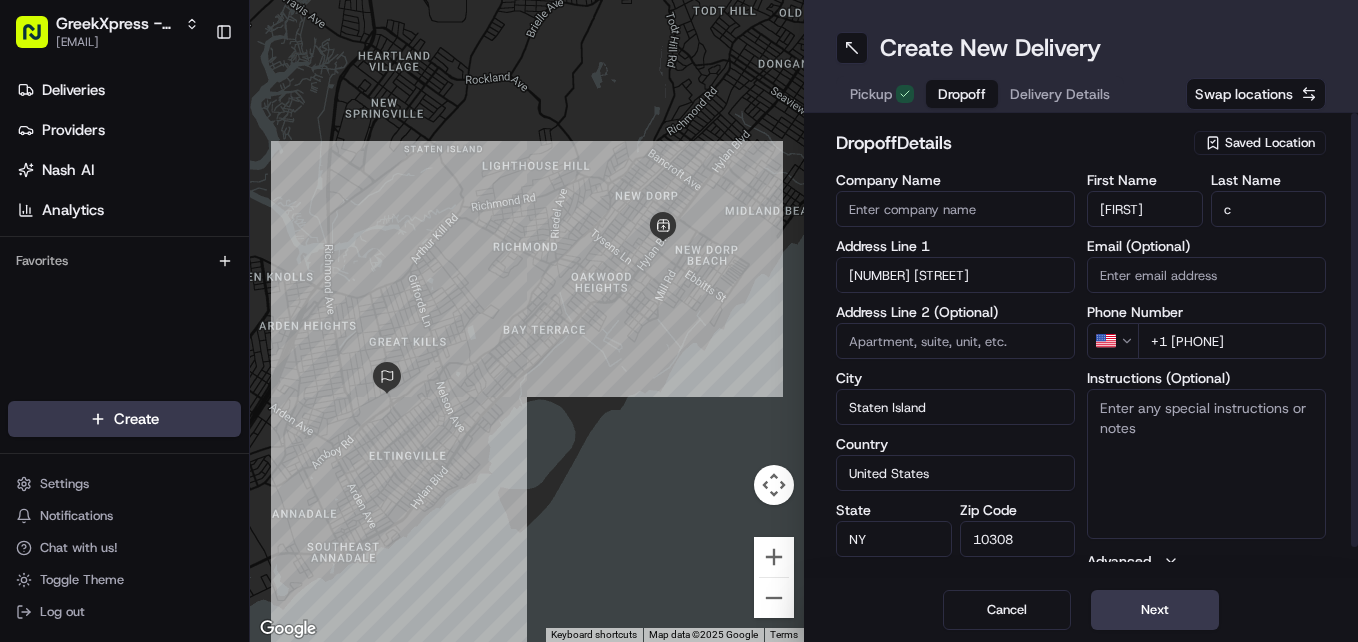 type on "+1 [PHONE]" 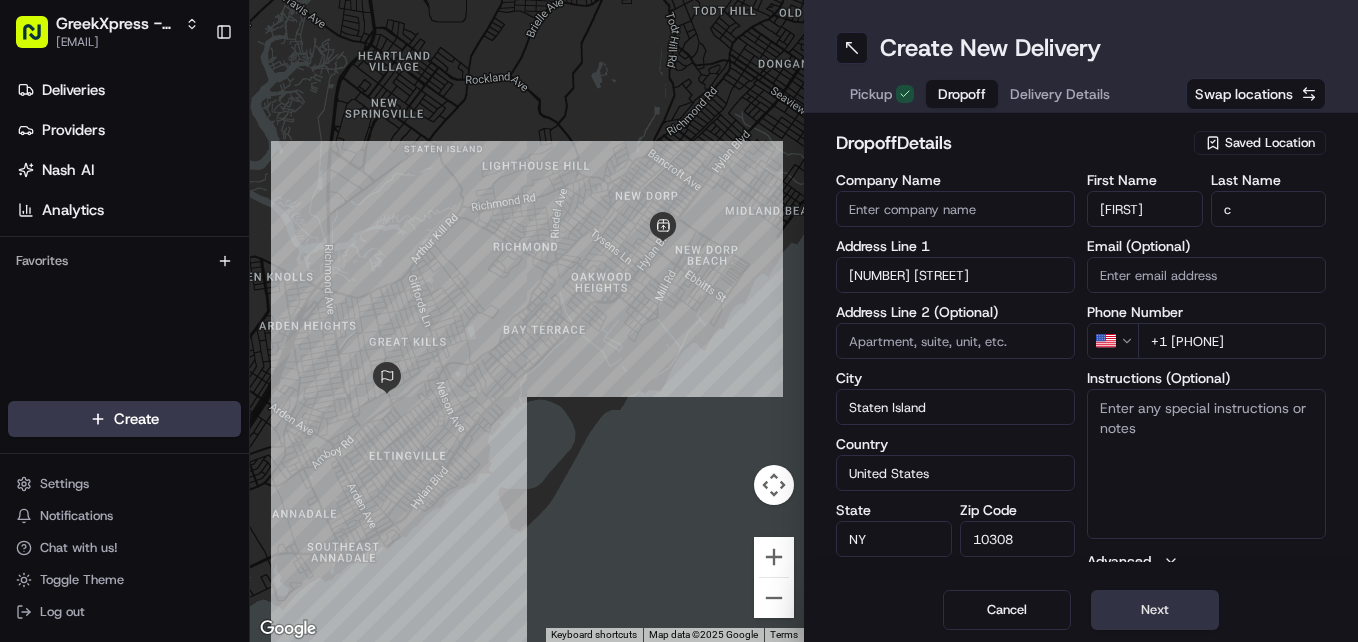click on "Next" at bounding box center (1155, 610) 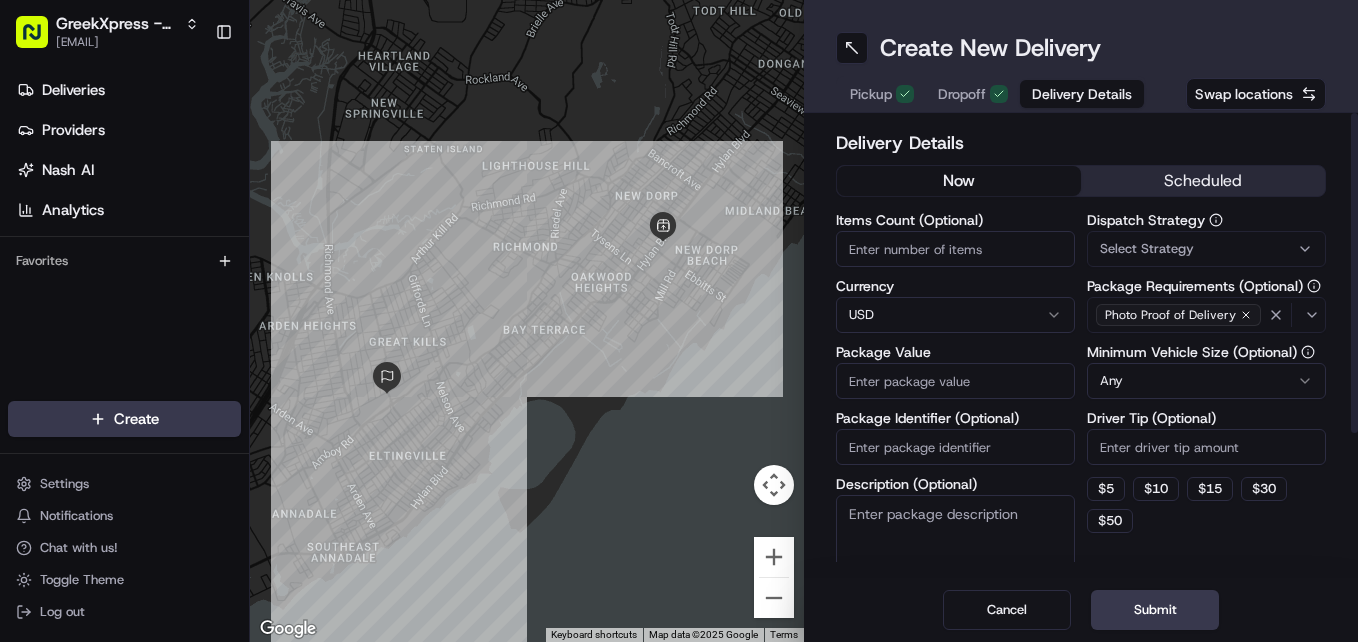 click on "Driver Tip (Optional)" at bounding box center (1206, 447) 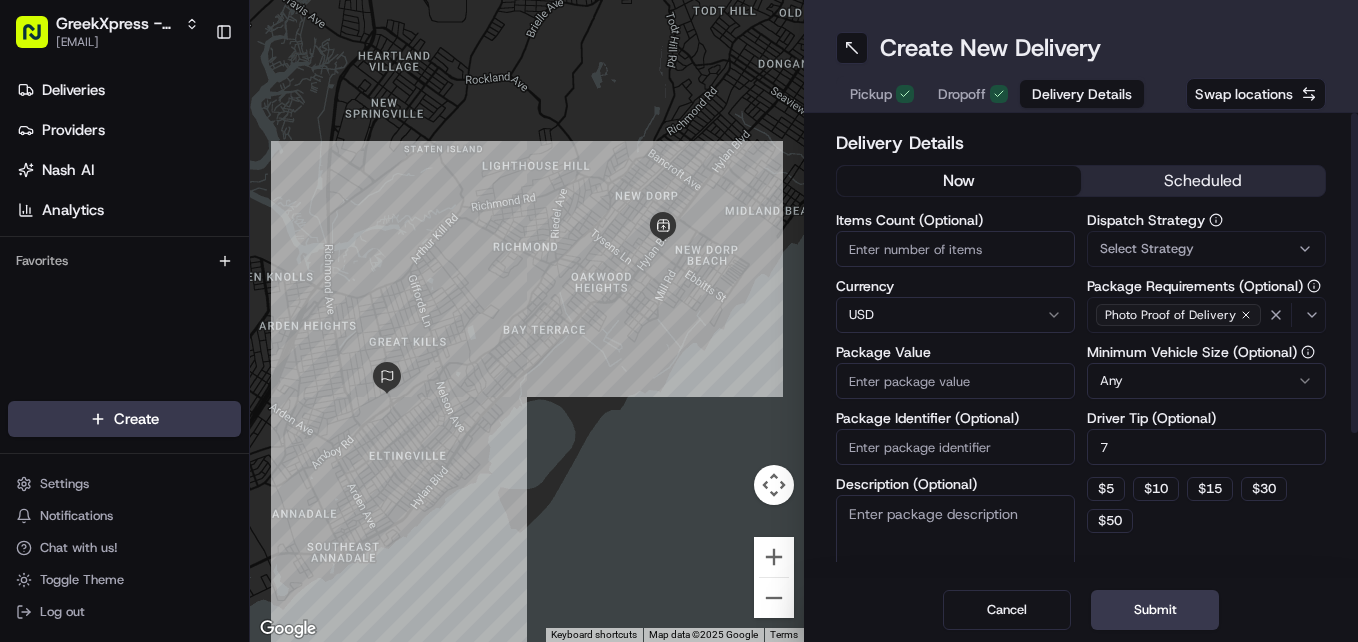 type on "7" 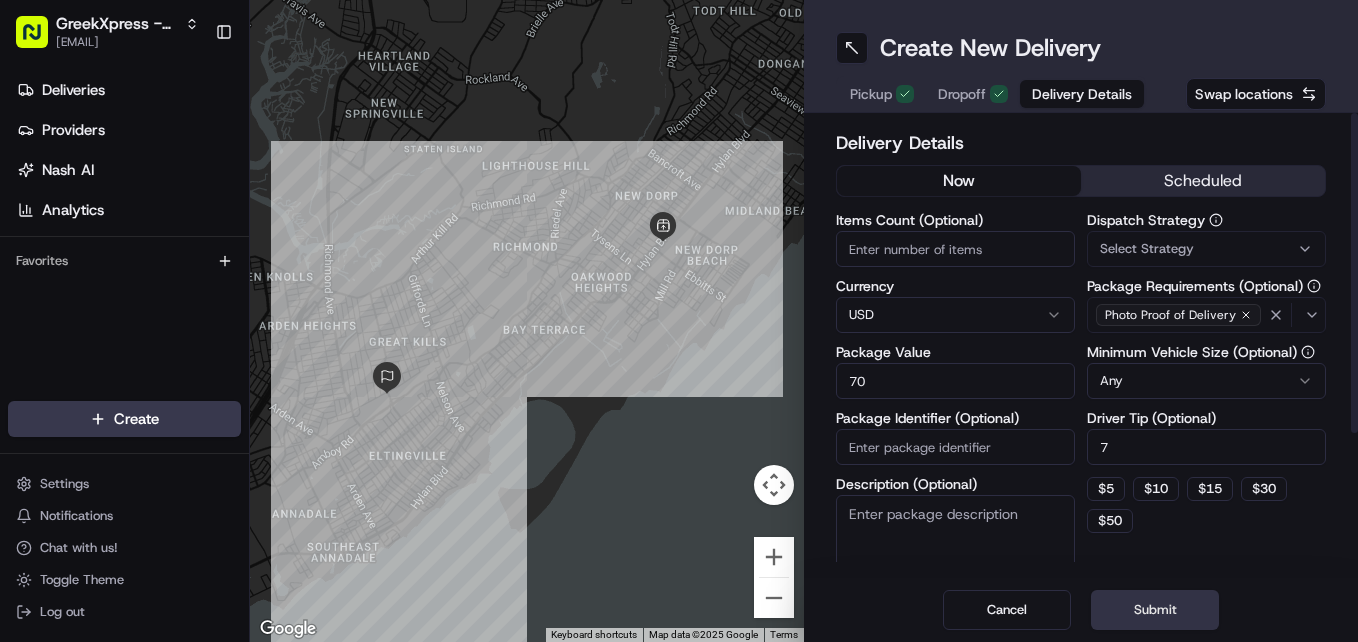 type on "70" 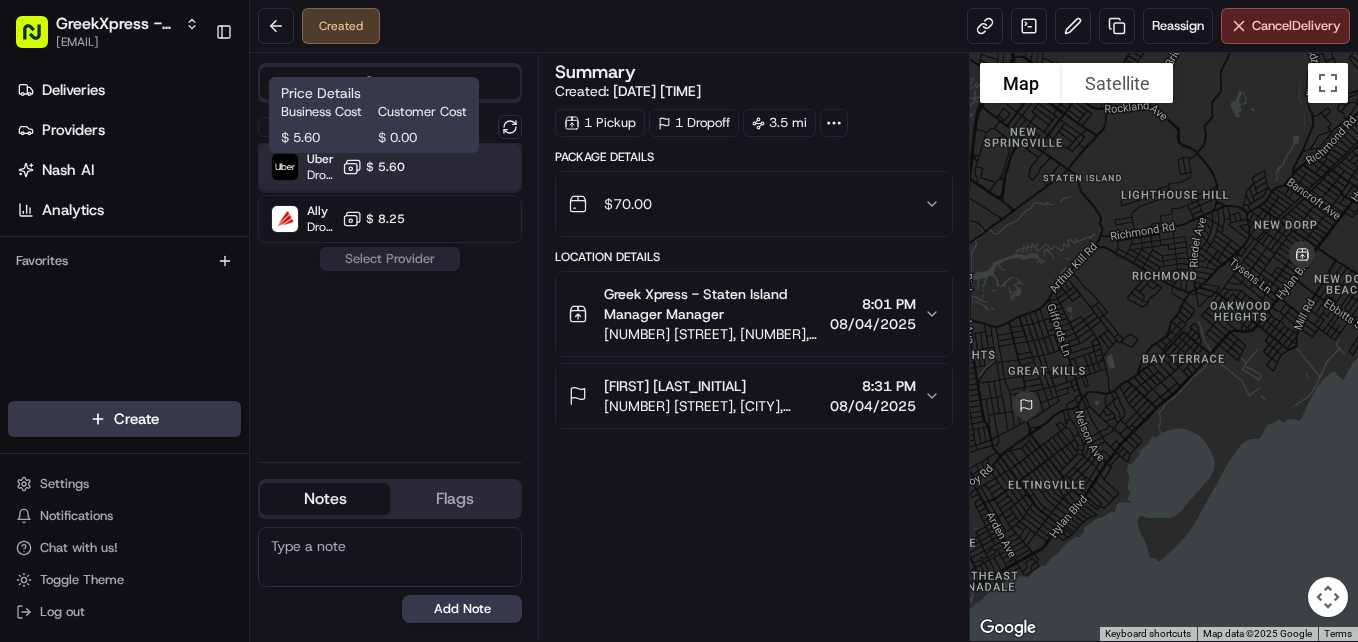click on "Uber Dropoff ETA   31 minutes $   5.60" at bounding box center (390, 167) 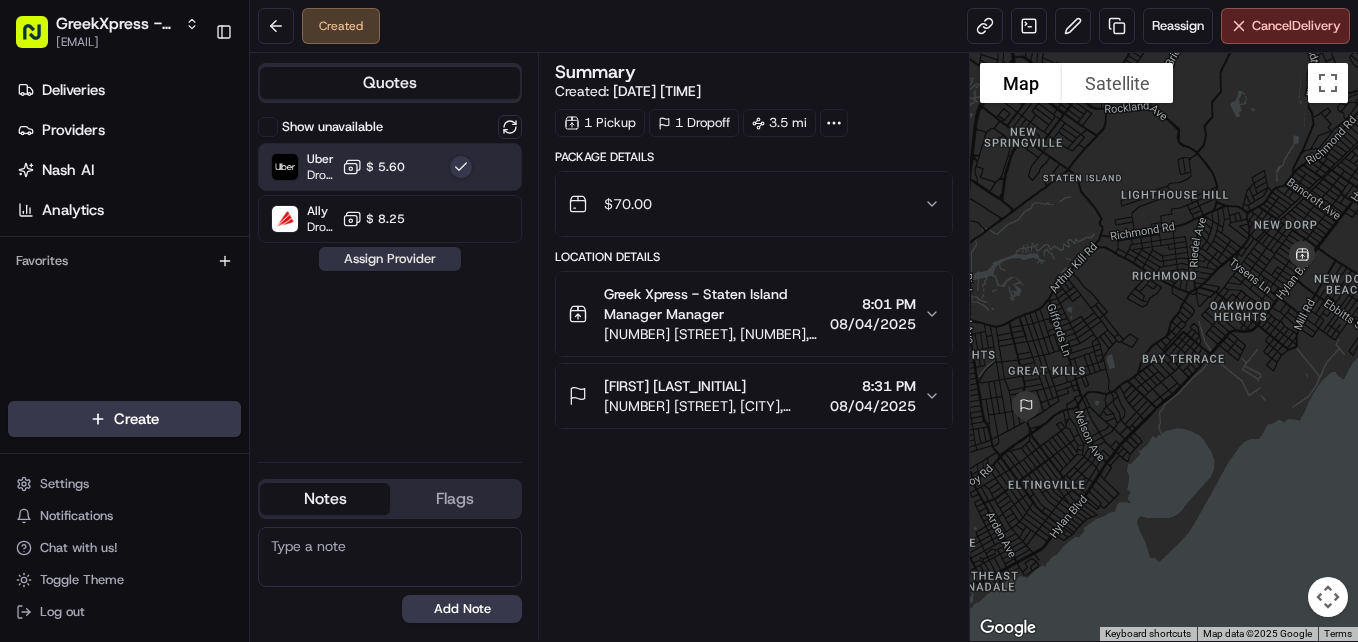 click on "Assign Provider" at bounding box center (390, 259) 